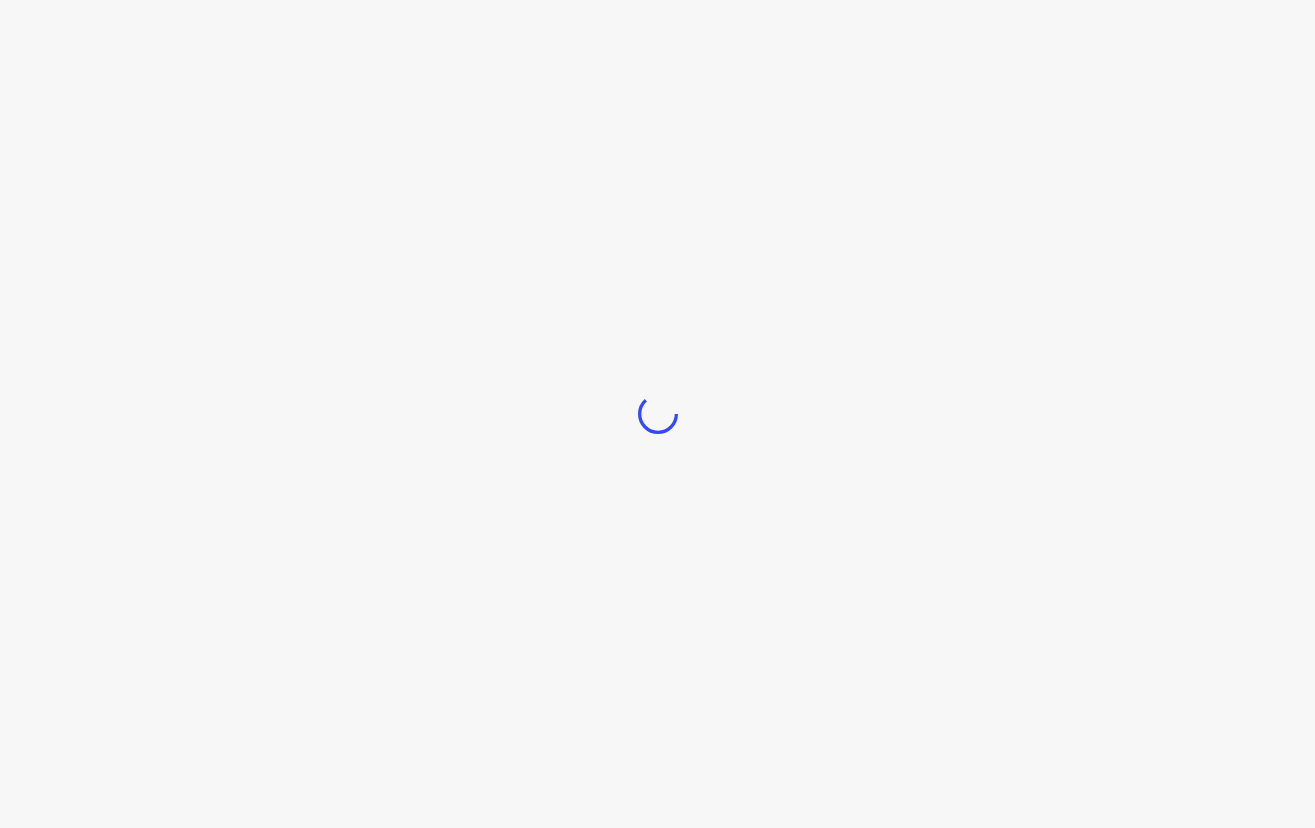scroll, scrollTop: 0, scrollLeft: 0, axis: both 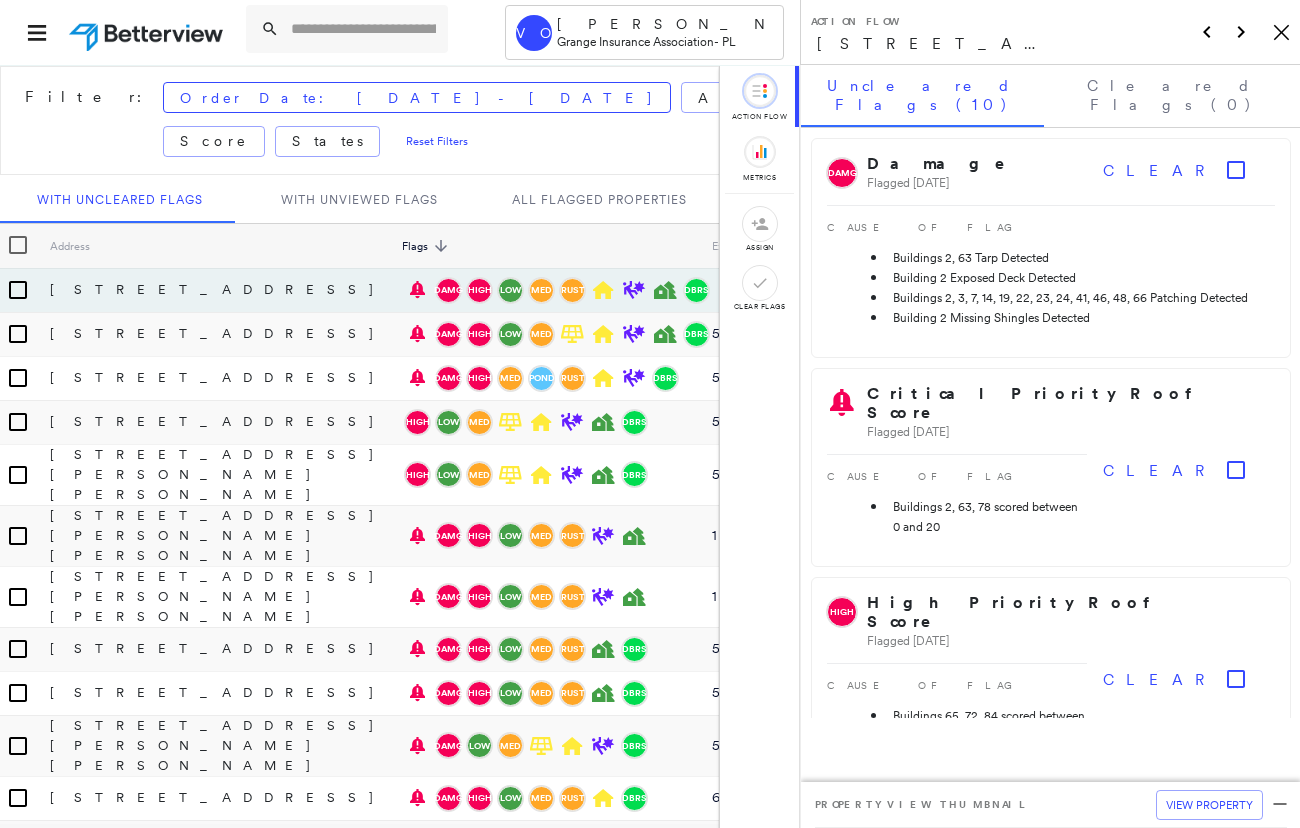 click 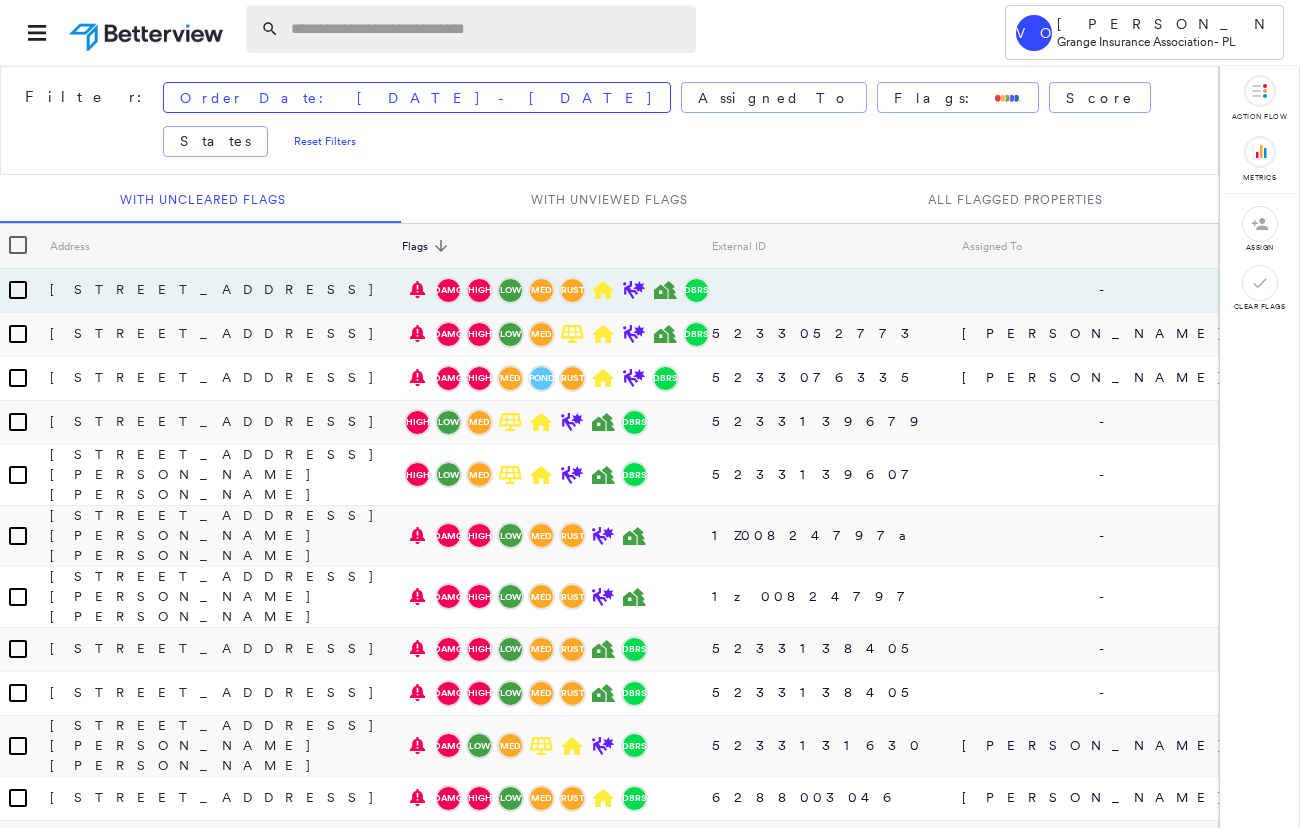 click at bounding box center [487, 29] 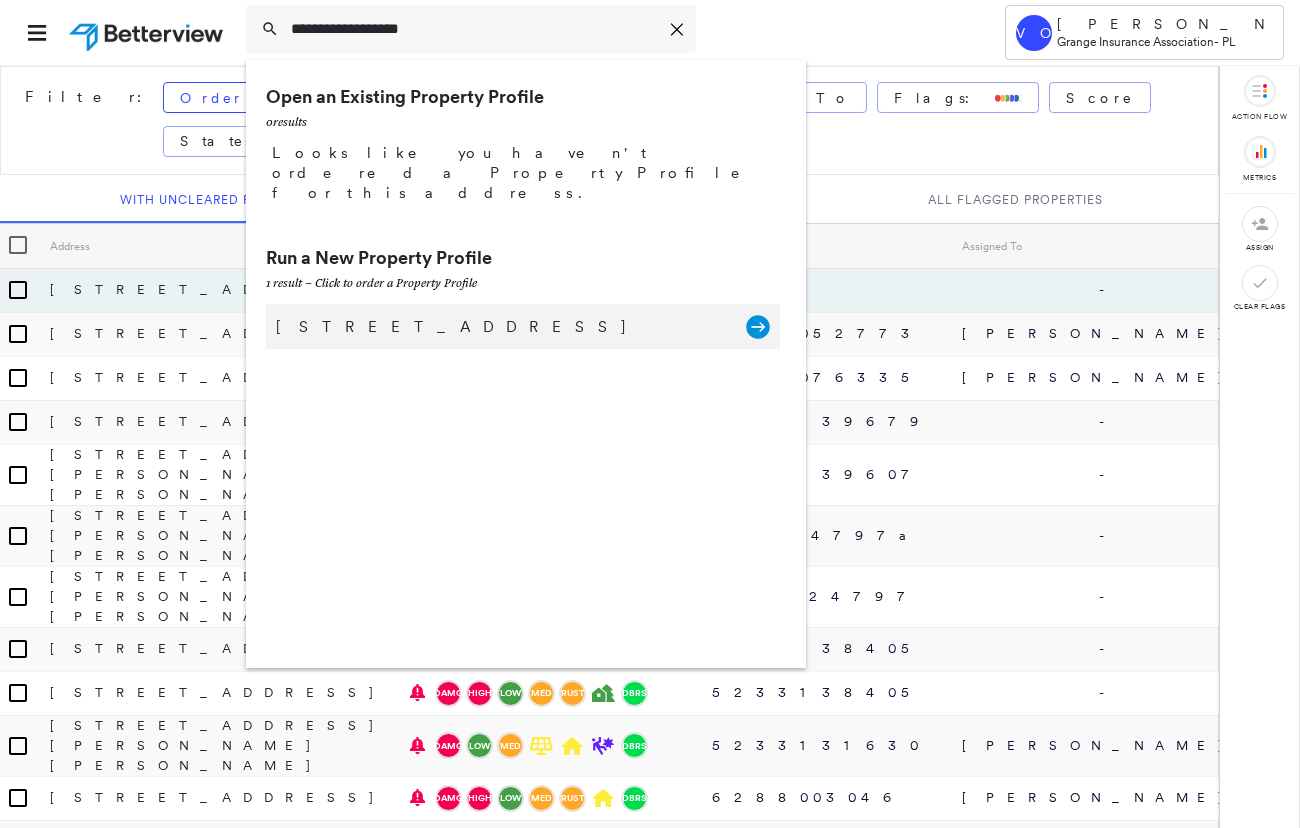 type on "**********" 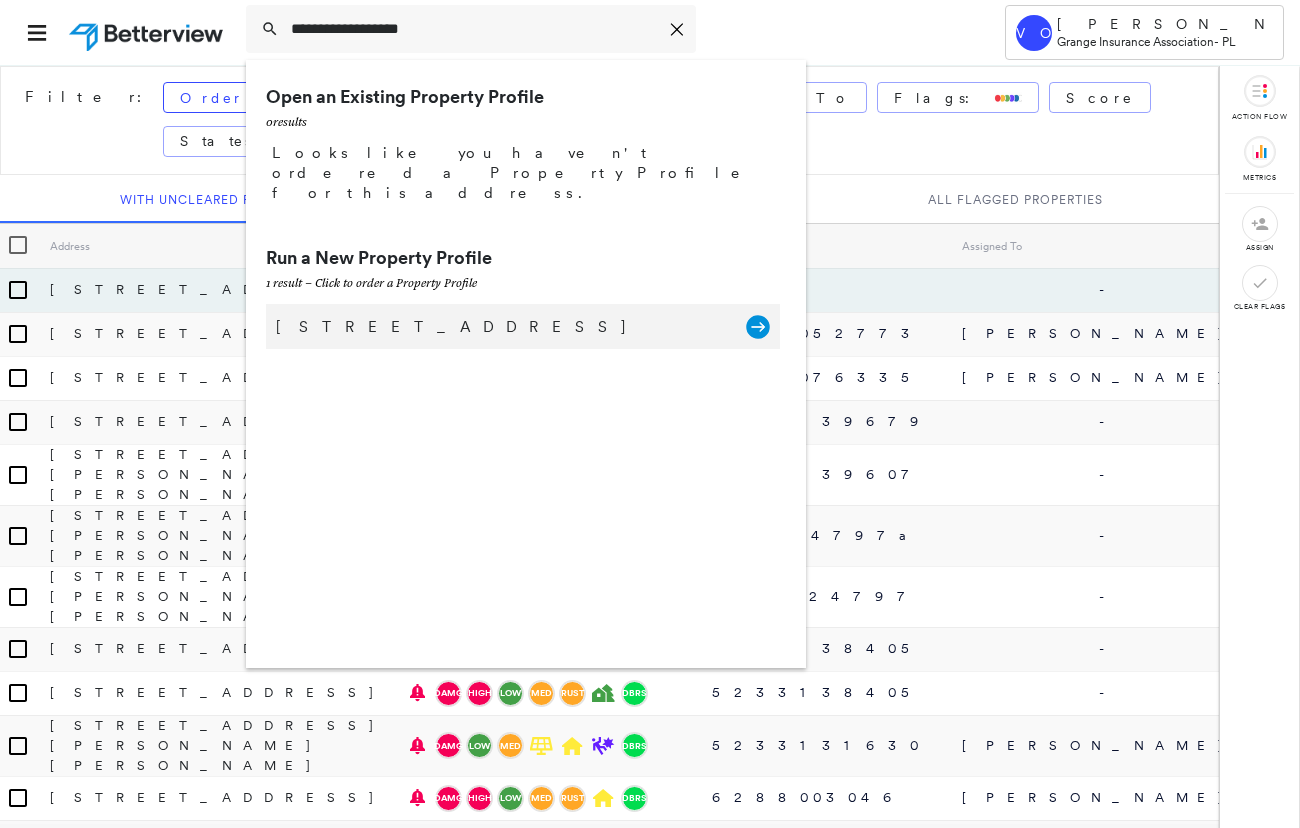 click on "[STREET_ADDRESS]" at bounding box center [501, 327] 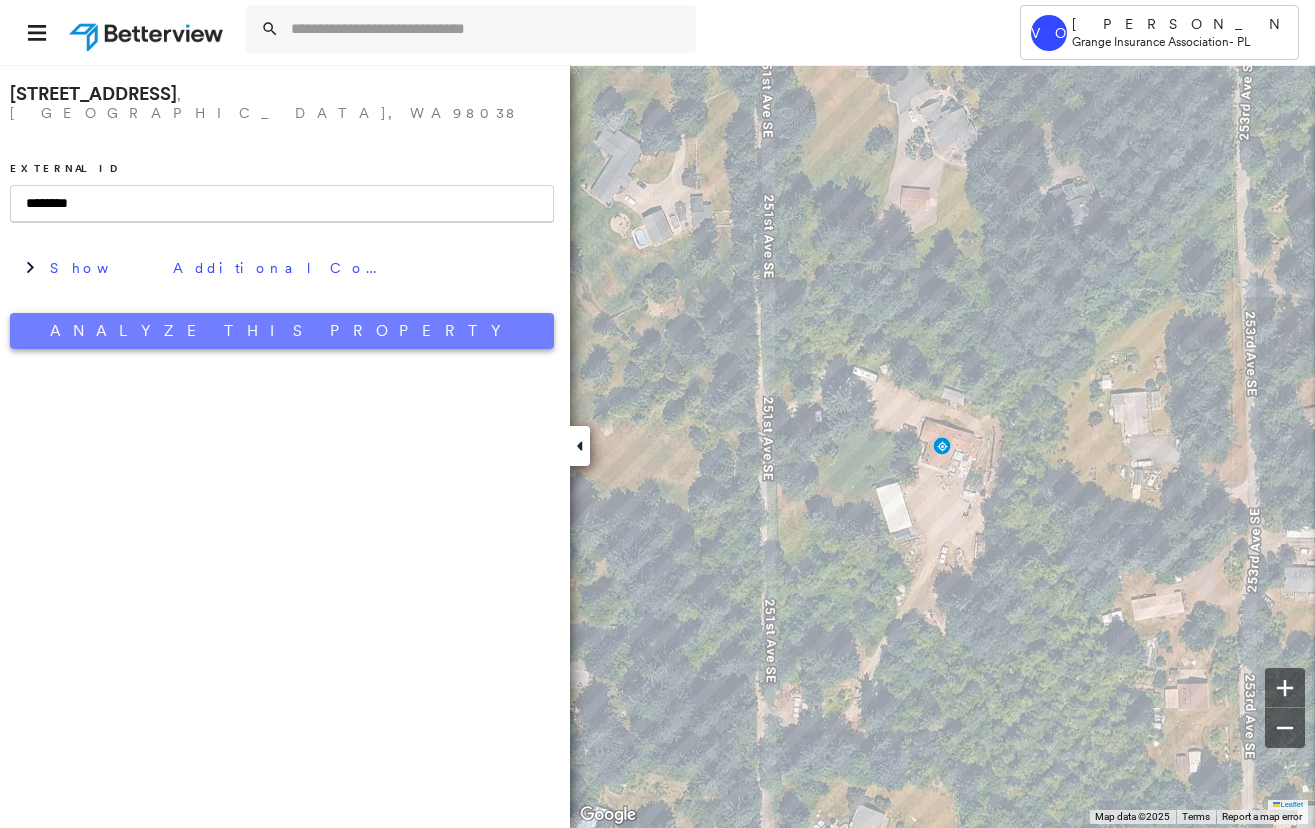 type on "********" 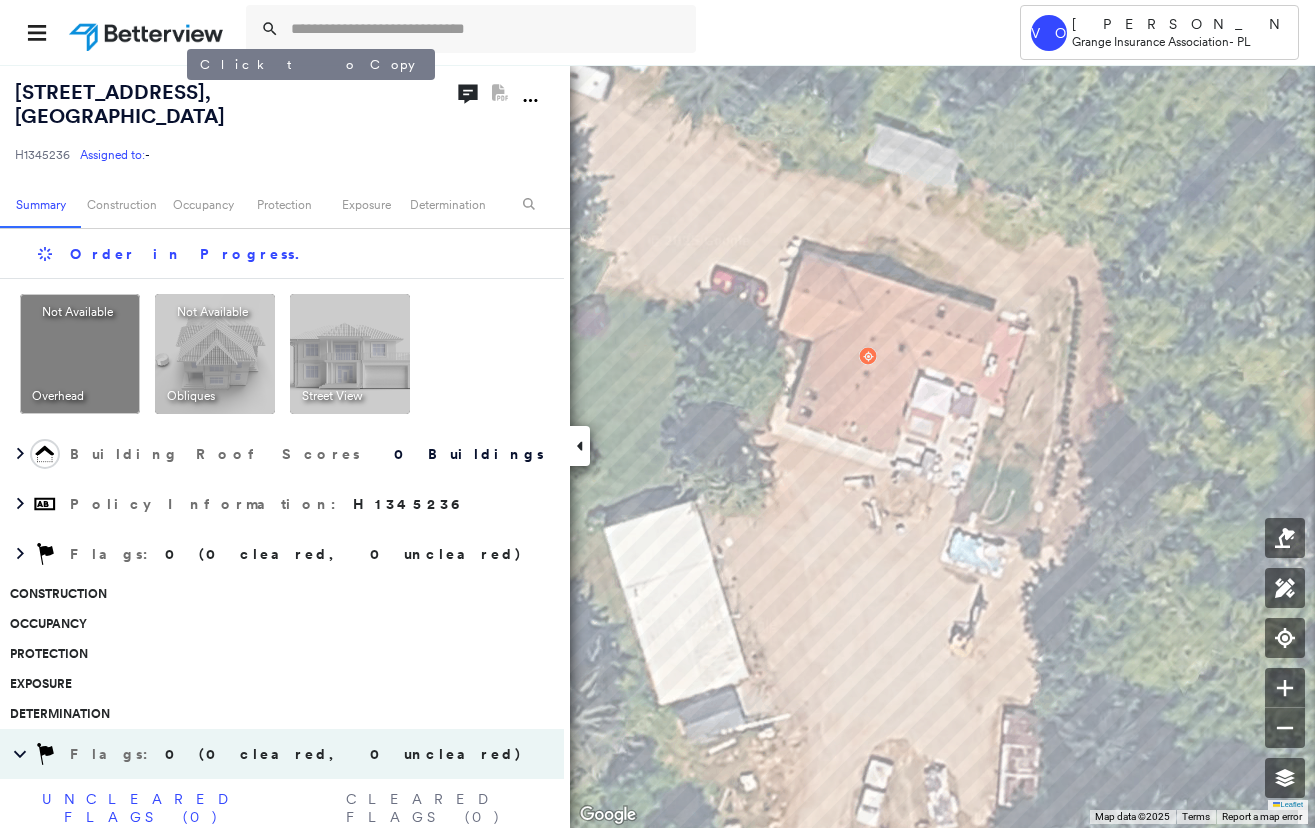 click on "[STREET_ADDRESS]" at bounding box center [120, 104] 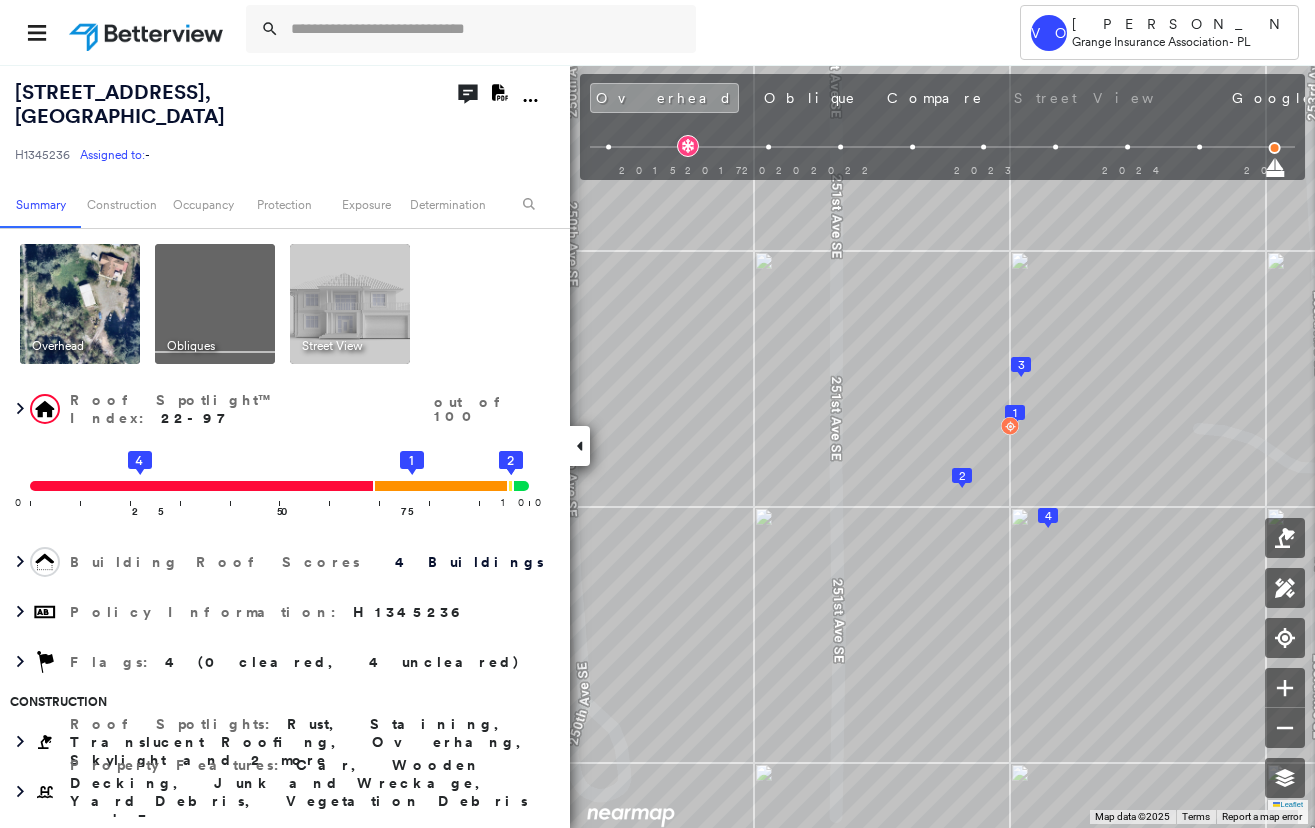 click 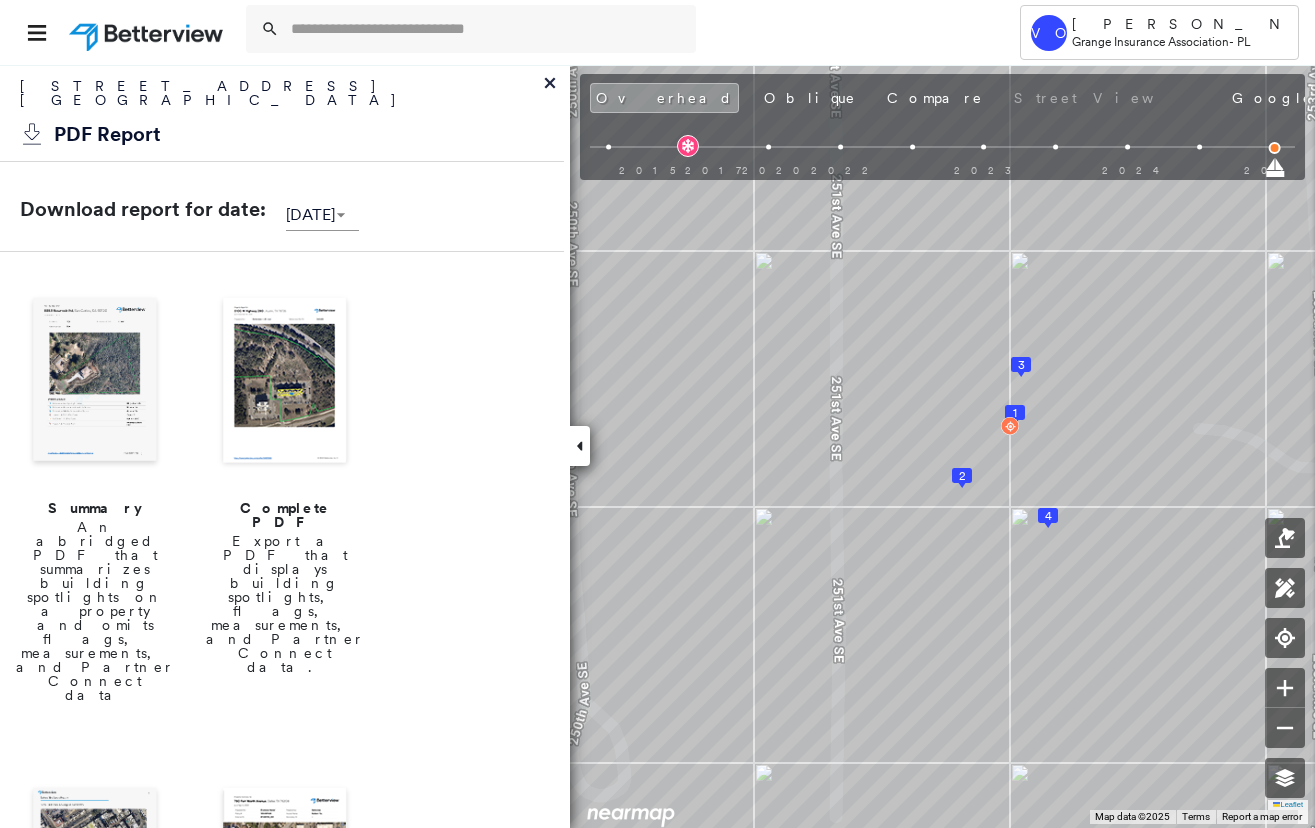 click at bounding box center [95, 382] 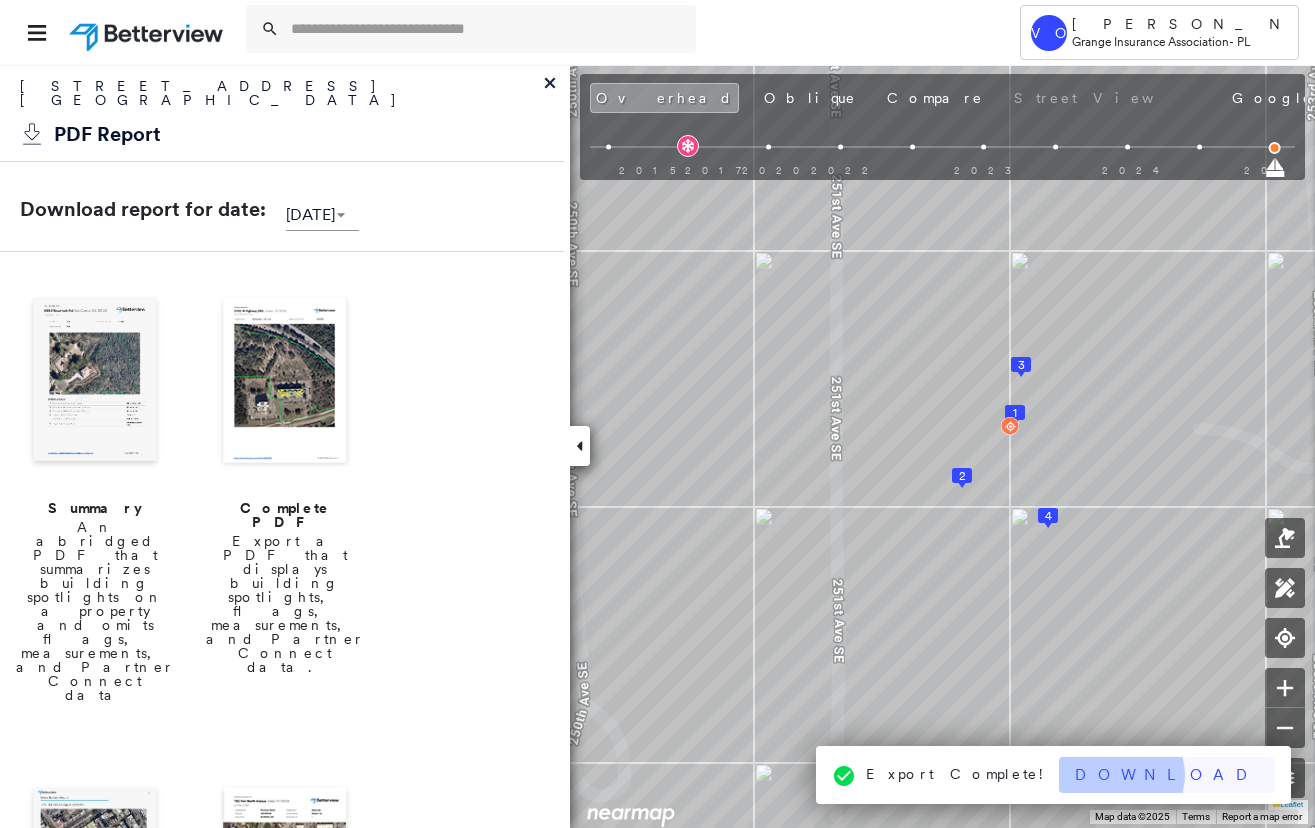 click on "Download" at bounding box center [1167, 775] 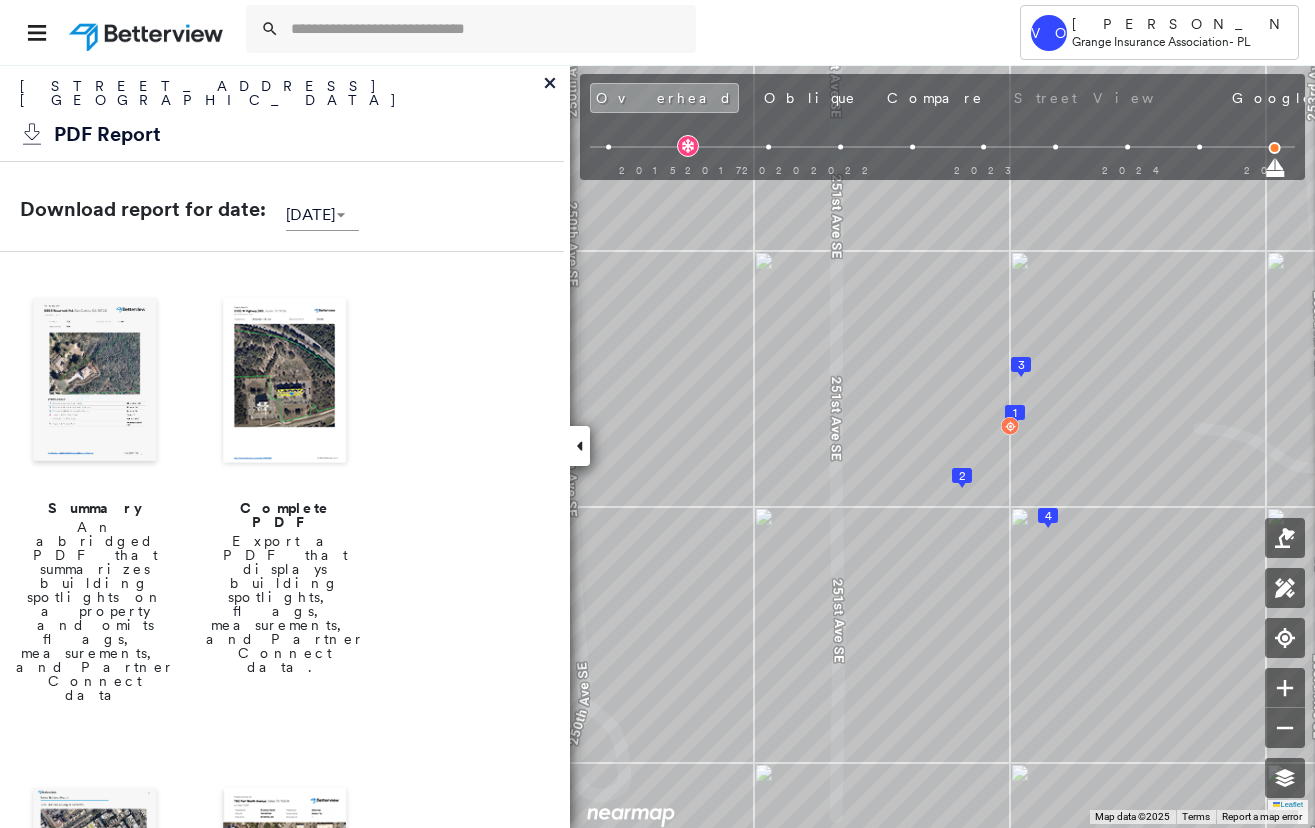 click 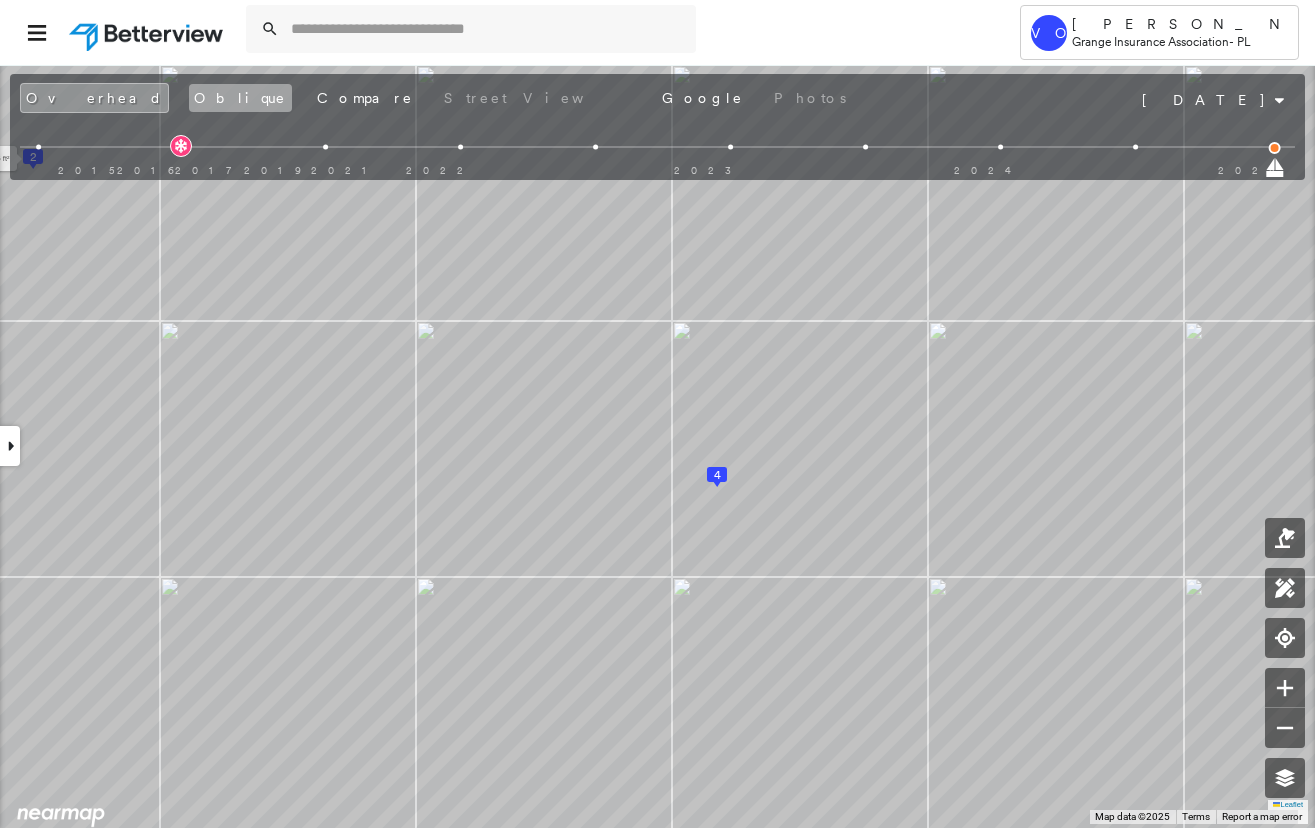 click on "Oblique" at bounding box center (240, 98) 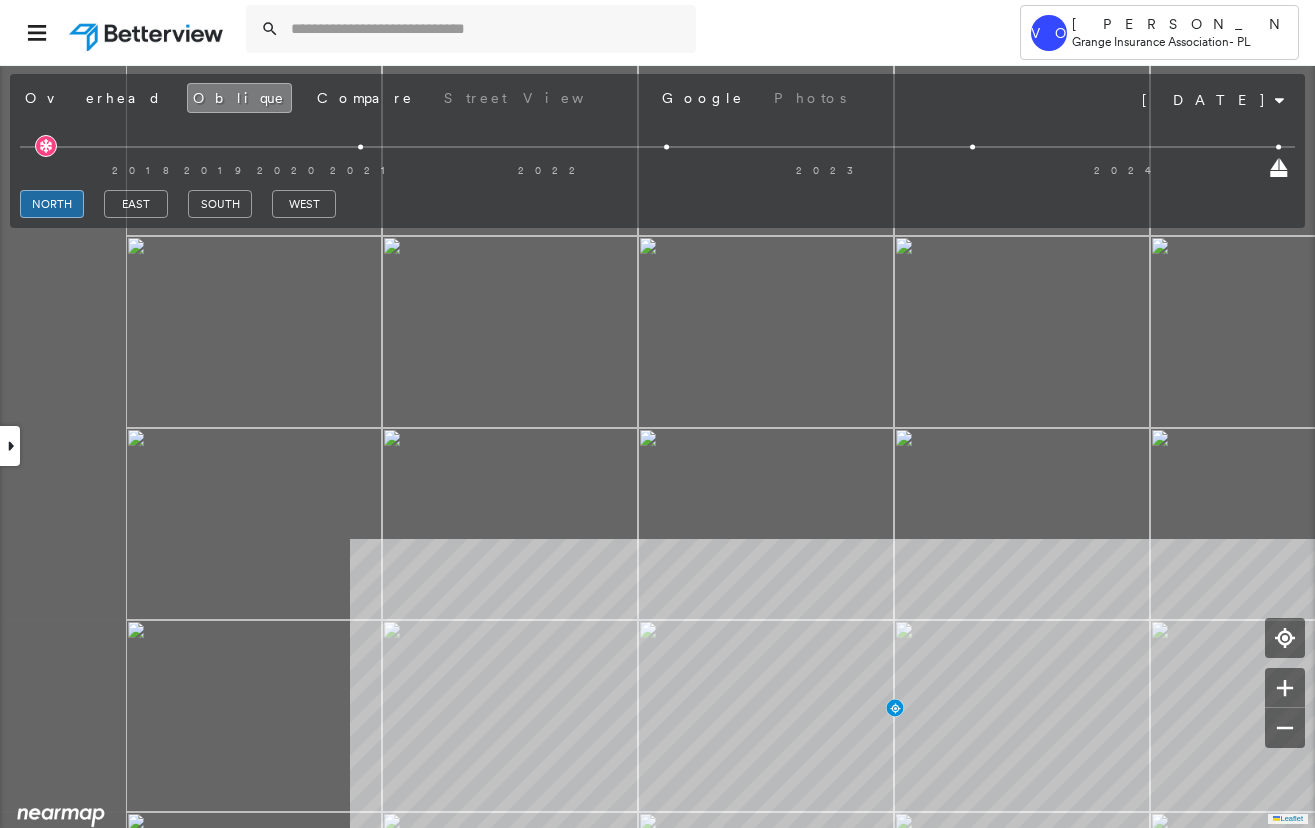 click on "Tower VO [PERSON_NAME] Grange Insurance Association  -   PL [STREET_ADDRESS] H1345236 Assigned to:  - Assigned to:  - H1345236 Assigned to:  - Open Comments Download PDF Report Summary Construction Occupancy Protection Exposure Determination Looking for roof spotlights? Analyze this date Overhead Obliques Street View Roof Spotlight™ Index 0 100 25 4 50 75 3 2 1 Building Roof Scores 0 Buildings Policy Information :  H1345236 Flags :  4 (0 cleared, 4 uncleared) Construction BuildZoom - Building Permit Data and Analysis Occupancy Place Detail Protection Exposure Determination Flags :  4 (0 cleared, 4 uncleared) Uncleared Flags (4) Cleared Flags  (0) HIGH High Priority Roof Score Flagged [DATE] Clear LOW Low Priority Roof Score Flagged [DATE] Clear DBRS Yard Debris Flagged [DATE] Clear RUST Rust Flagged [DATE] Clear Action Taken New Entry History Quote/New Business Terms & Conditions Added ACV Endorsement Added Cosmetic Endorsement Inspection/Loss Control General Save Save" at bounding box center [657, 414] 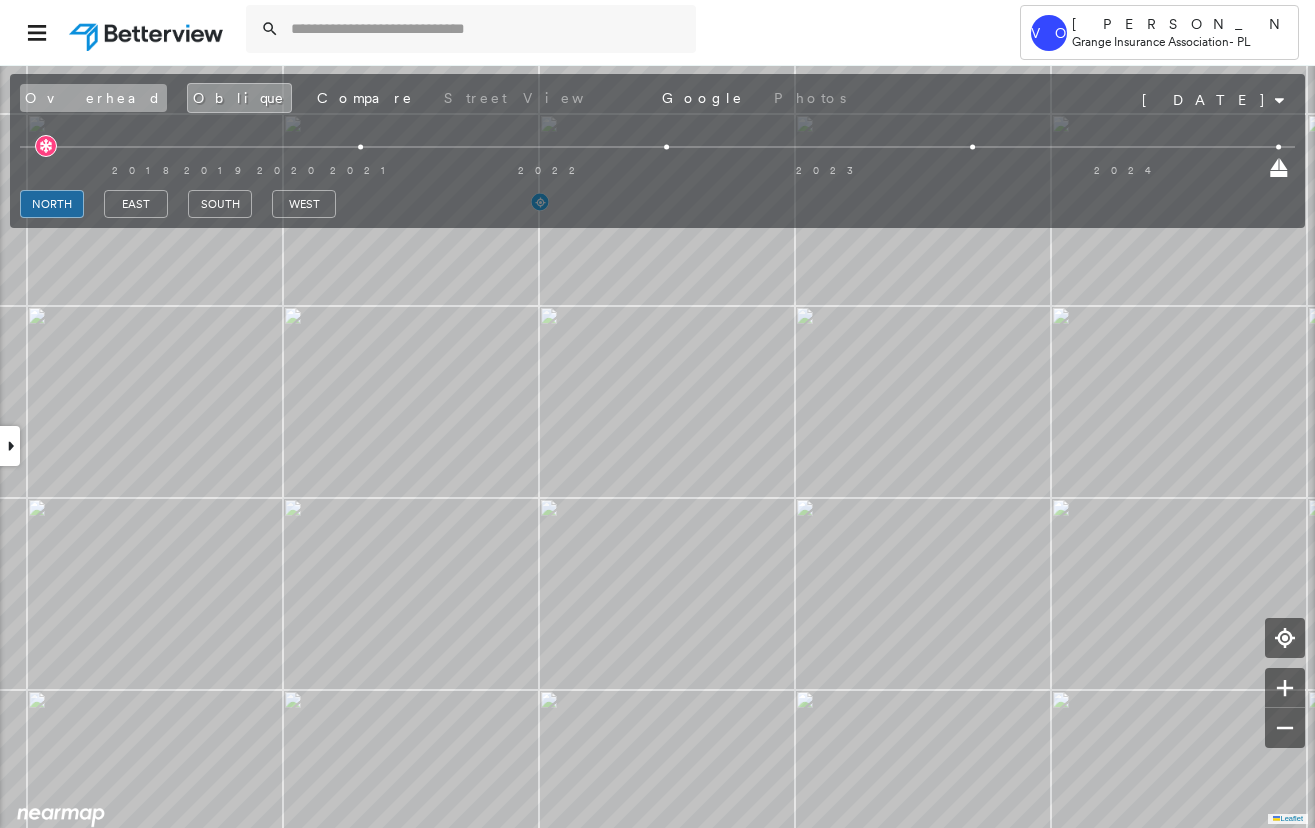 click on "Overhead" at bounding box center [93, 98] 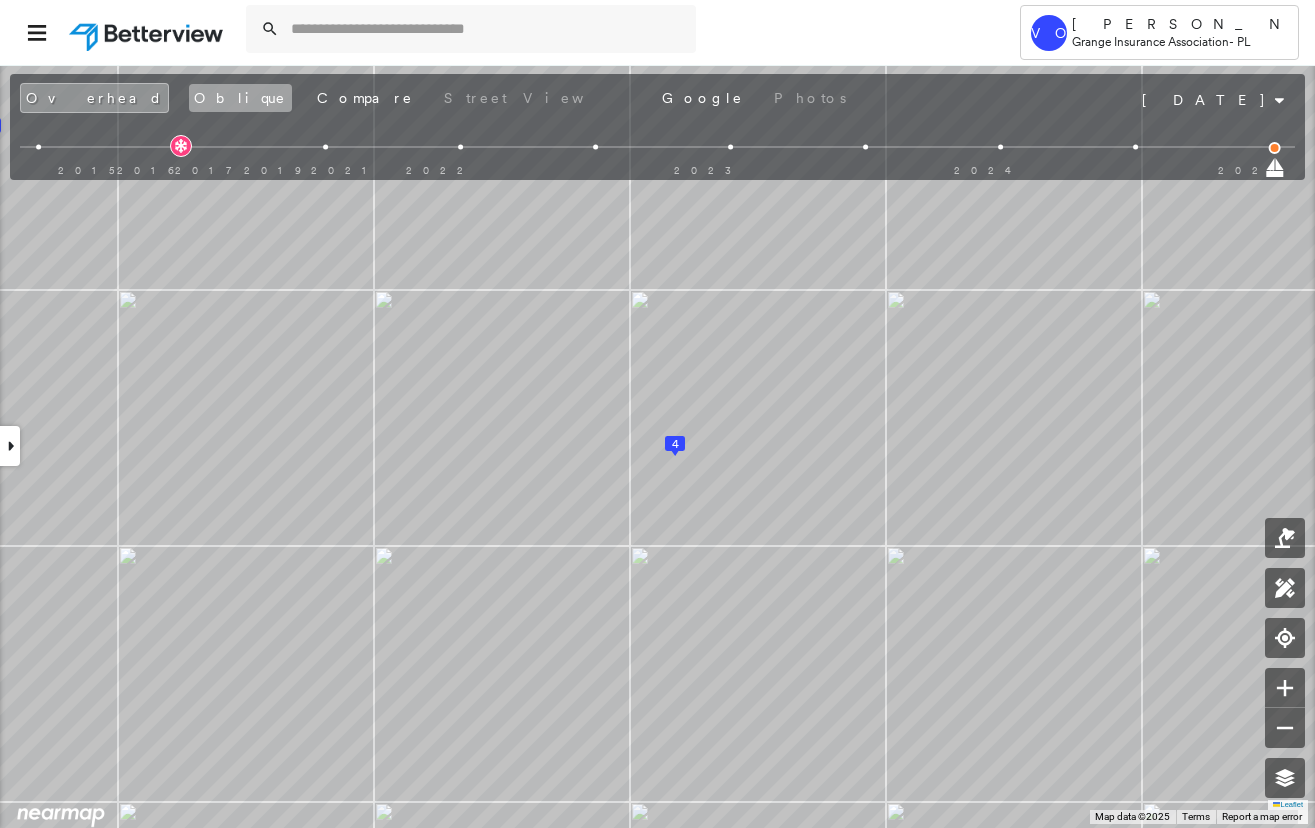 click on "Oblique" at bounding box center [240, 98] 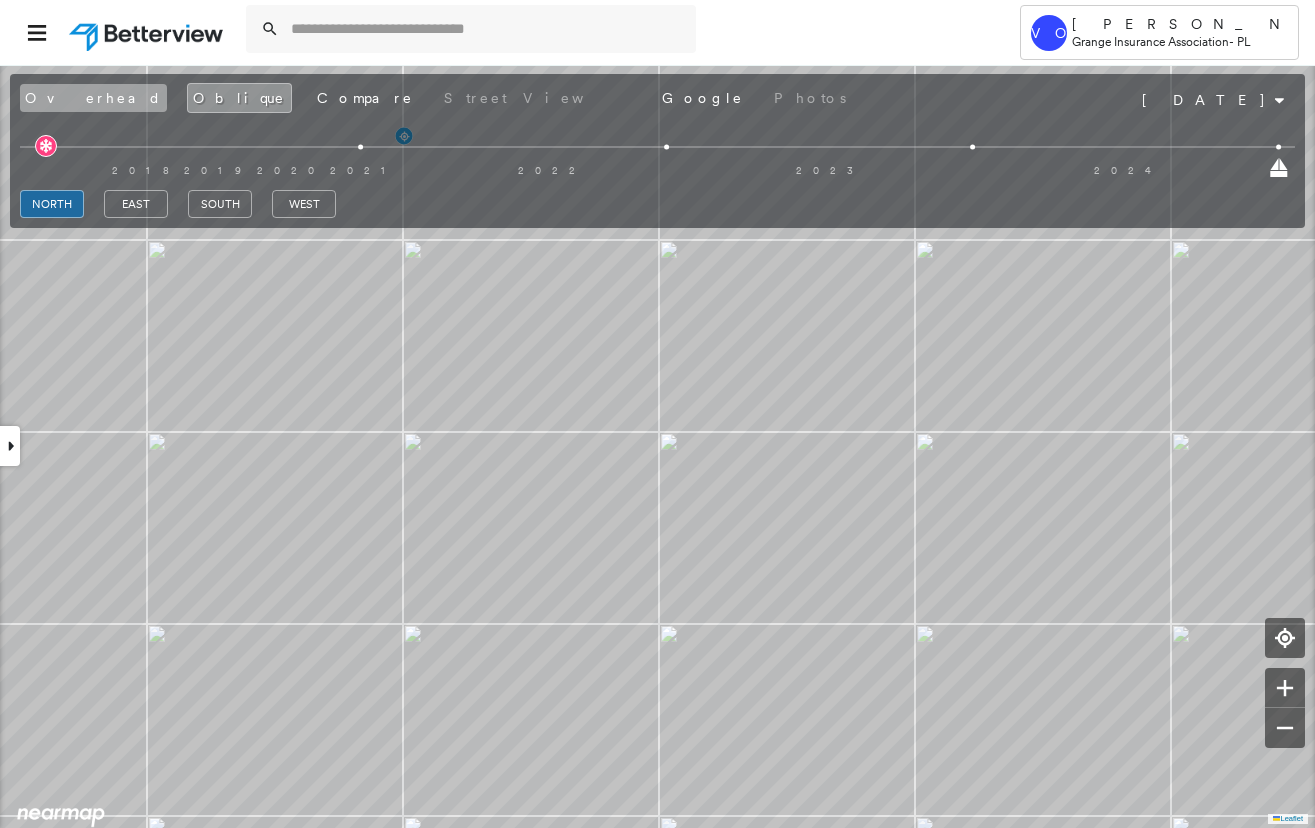 click on "Overhead" at bounding box center [93, 98] 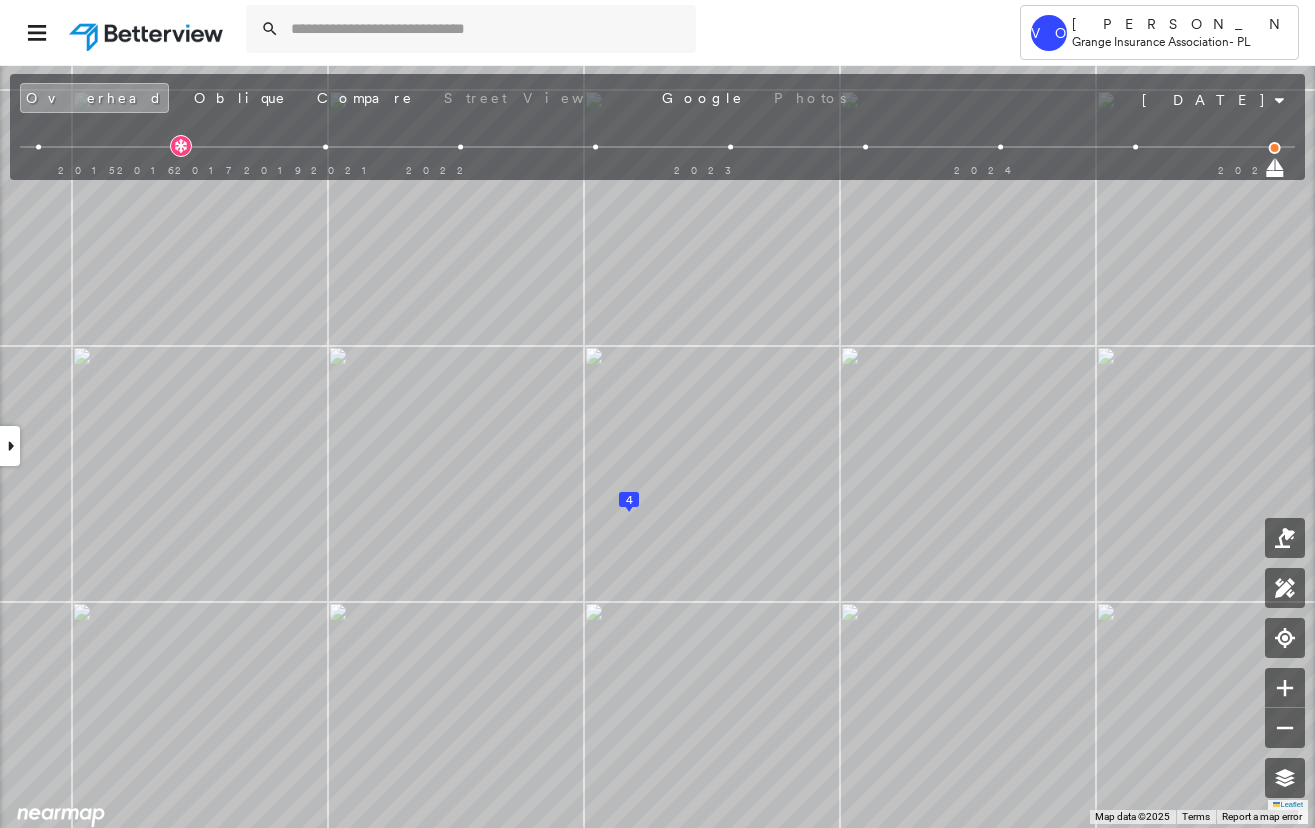 click at bounding box center [1275, 174] 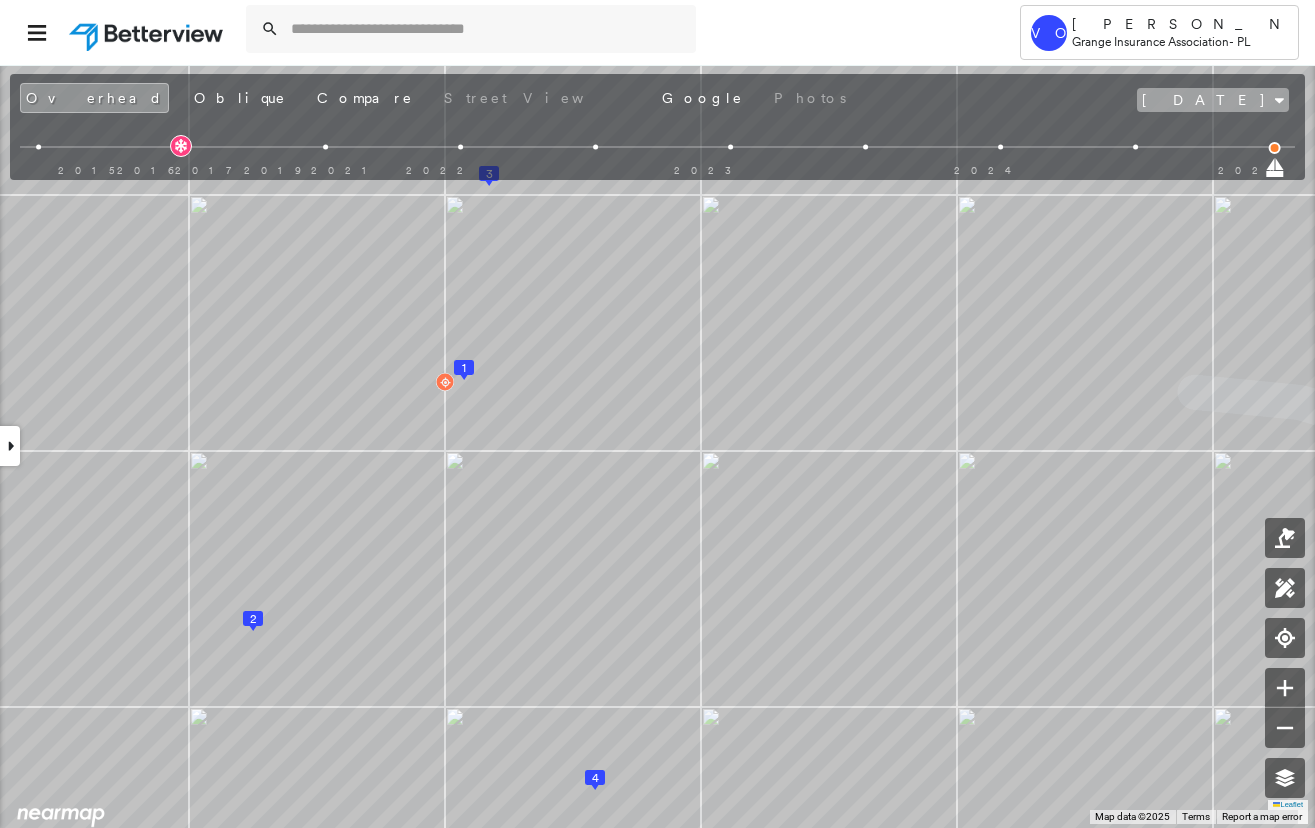 click 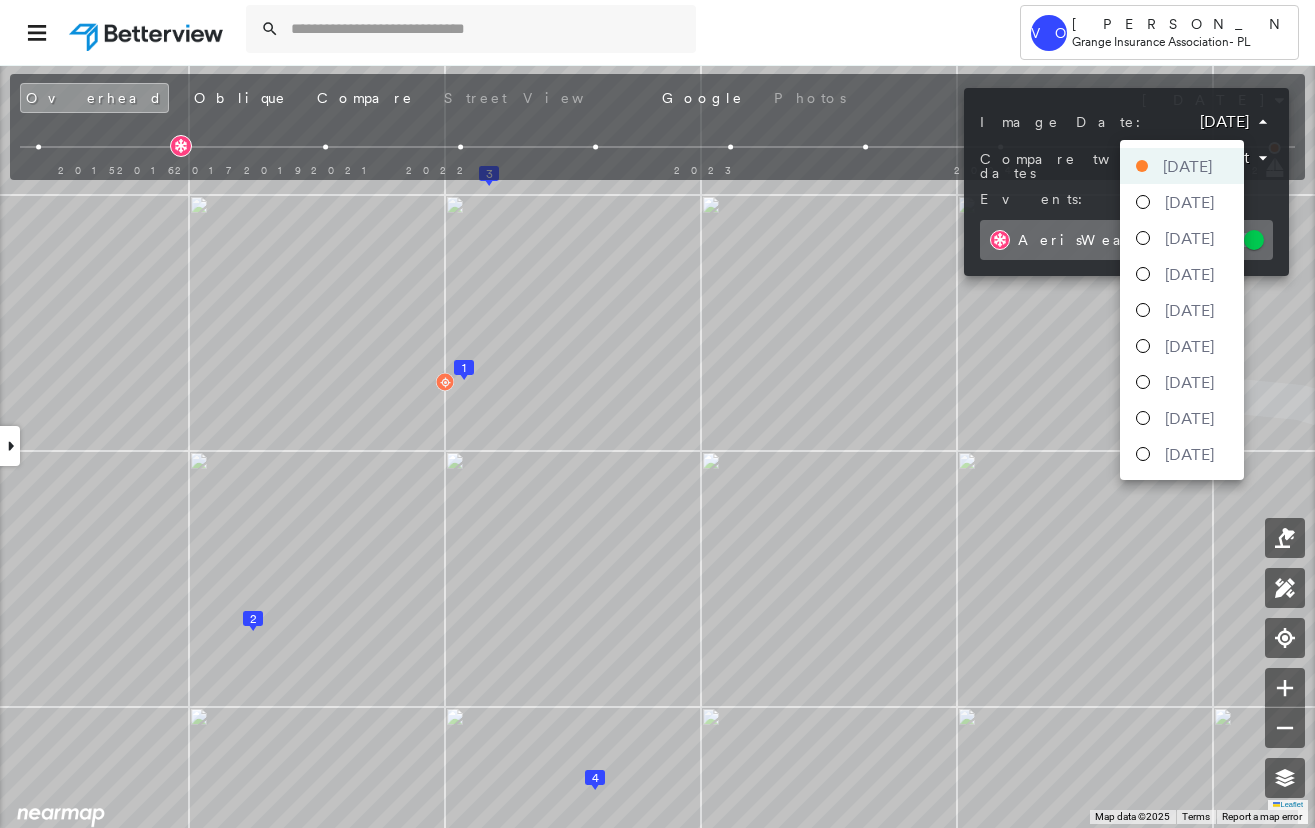 click on "Tower VO [PERSON_NAME] Grange Insurance Association  -   PL [STREET_ADDRESS] H1345236 Assigned to:  - Assigned to:  - H1345236 Assigned to:  - Open Comments Download PDF Report Summary Construction Occupancy Protection Exposure Determination Overhead Obliques Street View Roof Spotlight™ Index :  22-97 out of 100 0 100 25 4 50 75 3 2 1 Building Roof Scores 4 Buildings Policy Information :  H1345236 Flags :  4 (0 cleared, 4 uncleared) Construction Roof Spotlights :  Rust, Staining, Translucent Roofing, Overhang, Skylight and 2 more Property Features :  Car, Wooden Decking, Junk and Wreckage, Yard Debris, Vegetation Debris and 3 more Roof Size & Shape :  4 buildings  BuildZoom - Building Permit Data and Analysis Occupancy Place Detail Protection Exposure Fire Path Wildfire Determination Flags :  4 (0 cleared, 4 uncleared) Uncleared Flags (4) Cleared Flags  (0) HIGH High Priority Roof Score Flagged [DATE] Clear LOW Low Priority Roof Score Flagged [DATE] Clear DBRS Yard Debris" at bounding box center (657, 414) 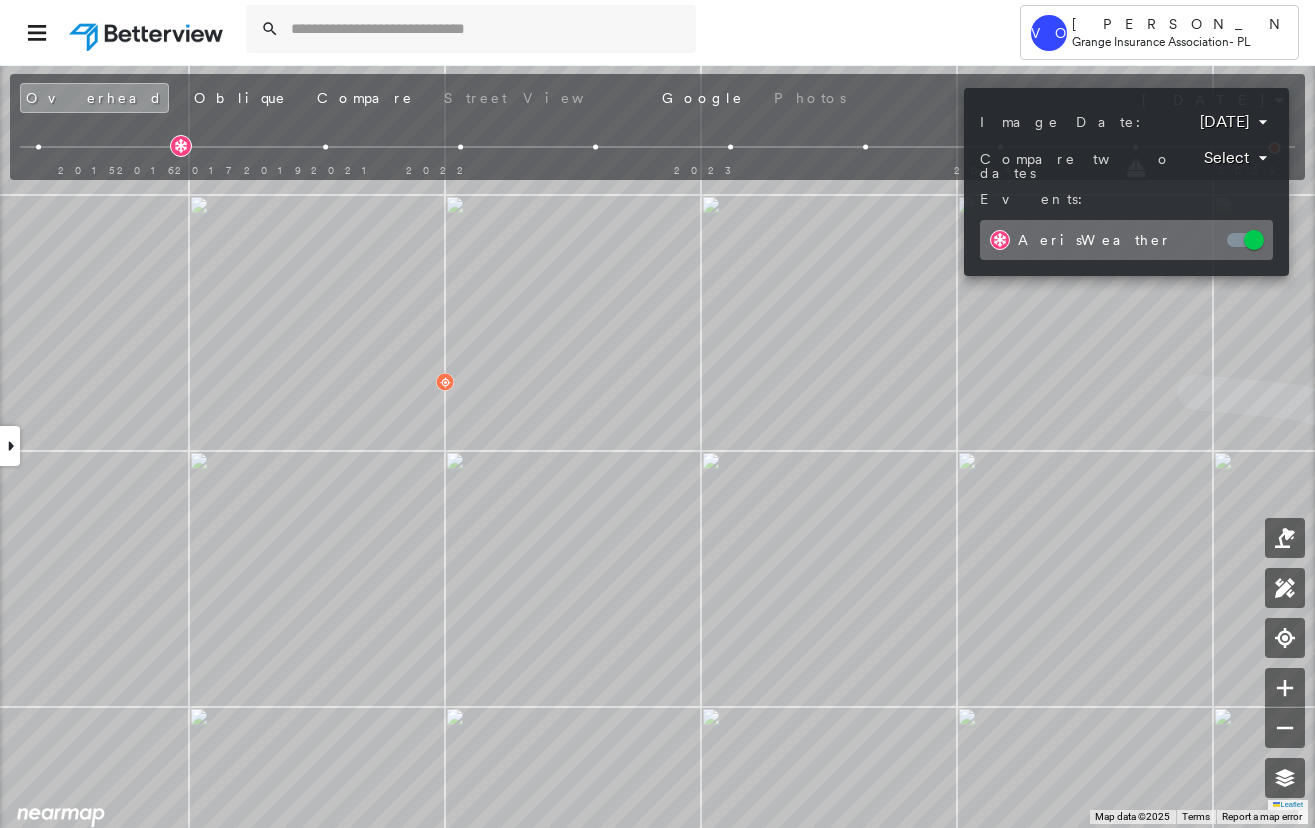 drag, startPoint x: 470, startPoint y: 662, endPoint x: 710, endPoint y: 512, distance: 283.01944 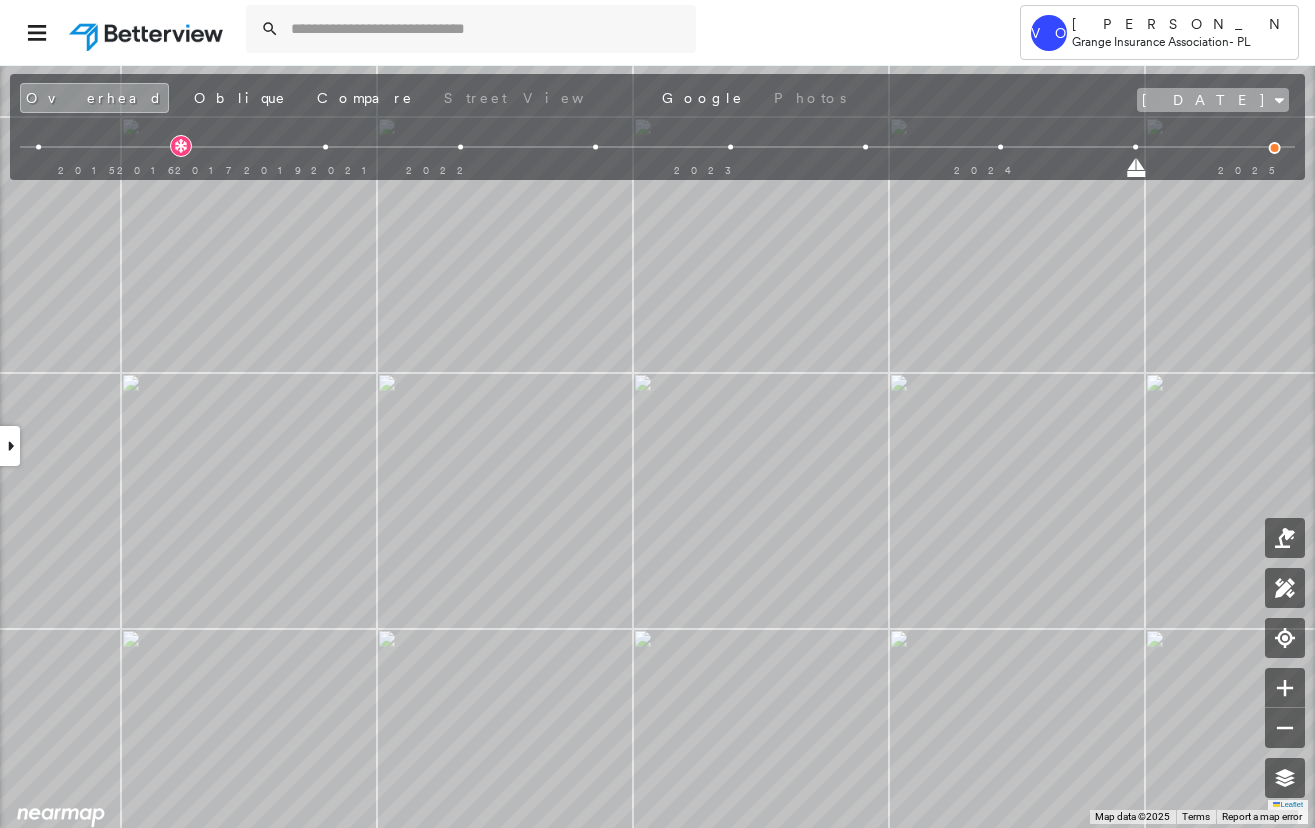 click 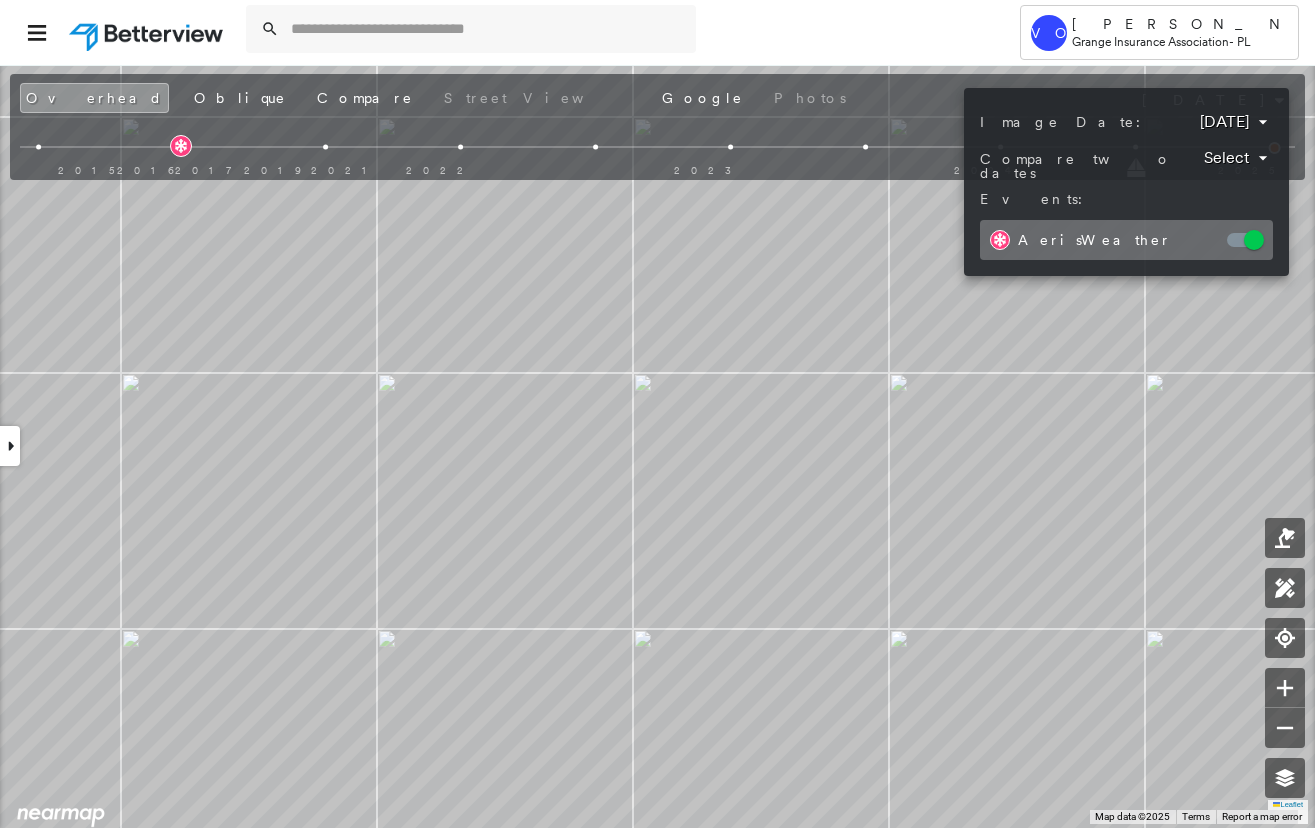 click on "Tower VO [PERSON_NAME] Grange Insurance Association  -   PL [STREET_ADDRESS] H1345236 Assigned to:  - Assigned to:  - H1345236 Assigned to:  - Open Comments Download PDF Report Summary Construction Occupancy Protection Exposure Determination Looking for roof spotlights? Analyze this date Overhead Obliques Street View Roof Spotlight™ Index 0 100 25 4 50 75 3 2 1 Building Roof Scores 0 Buildings Policy Information :  H1345236 Flags :  4 (0 cleared, 4 uncleared) Construction BuildZoom - Building Permit Data and Analysis Occupancy Place Detail Protection Exposure Determination Flags :  4 (0 cleared, 4 uncleared) Uncleared Flags (4) Cleared Flags  (0) HIGH High Priority Roof Score Flagged [DATE] Clear LOW Low Priority Roof Score Flagged [DATE] Clear DBRS Yard Debris Flagged [DATE] Clear RUST Rust Flagged [DATE] Clear Action Taken New Entry History Quote/New Business Terms & Conditions Added ACV Endorsement Added Cosmetic Endorsement Inspection/Loss Control General Save Save" at bounding box center (657, 414) 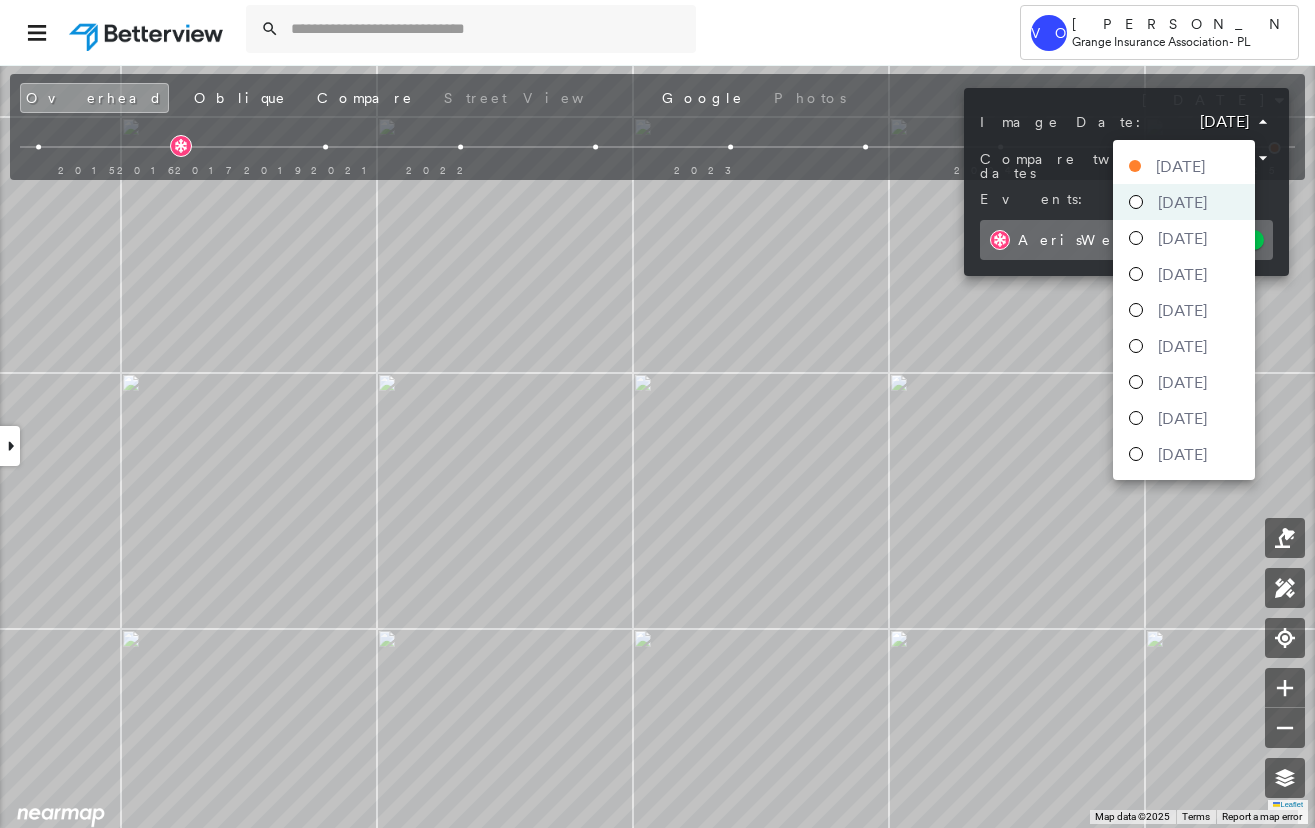 click on "[DATE]" at bounding box center [1180, 166] 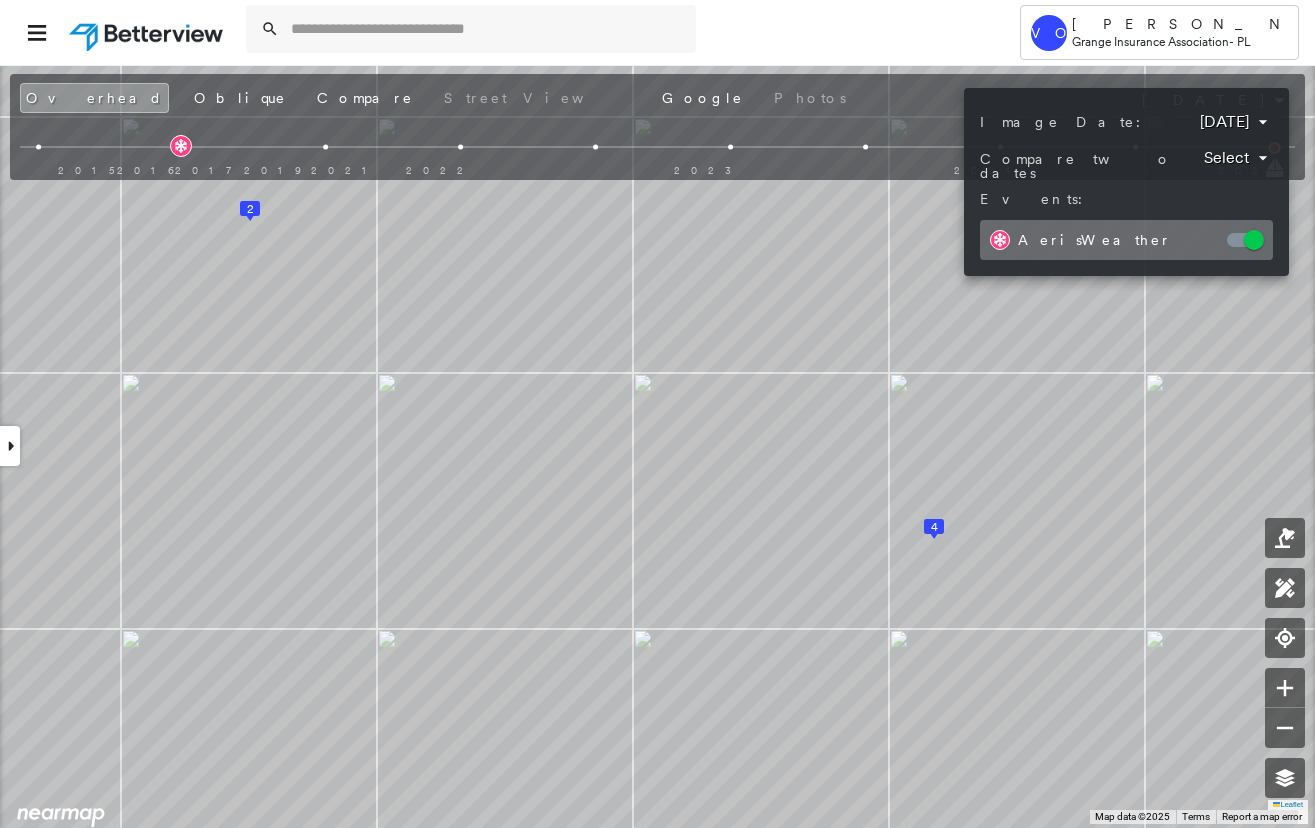 drag, startPoint x: 842, startPoint y: 454, endPoint x: 655, endPoint y: 607, distance: 241.6154 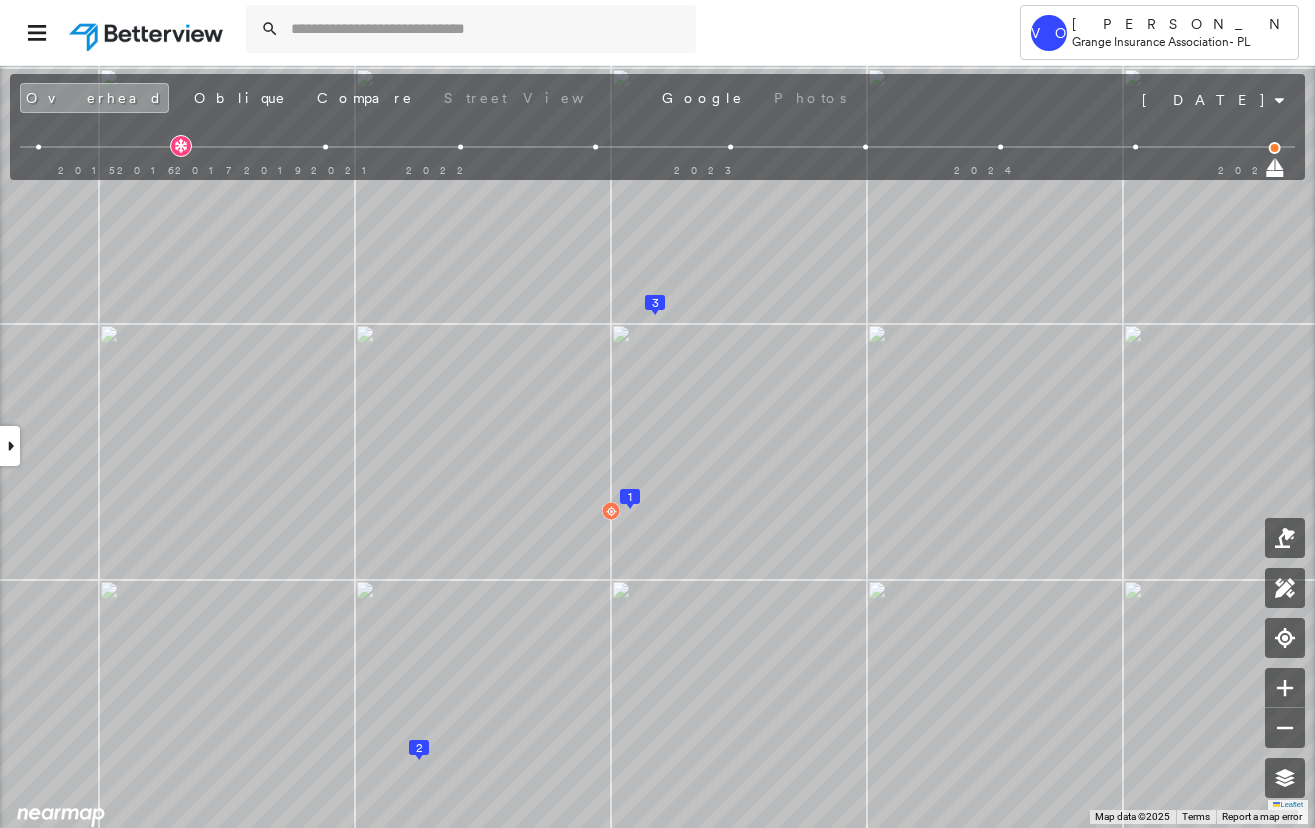 click at bounding box center (10, 446) 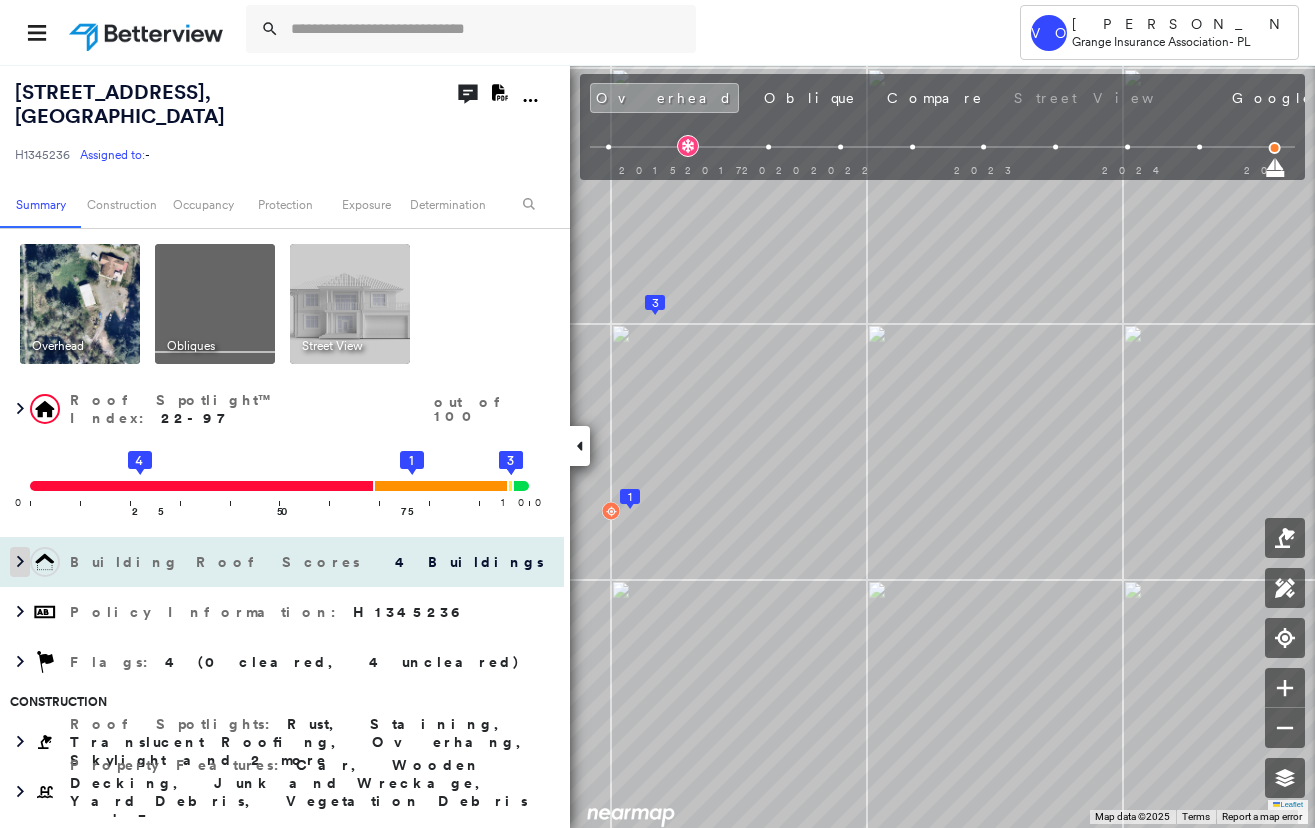 click 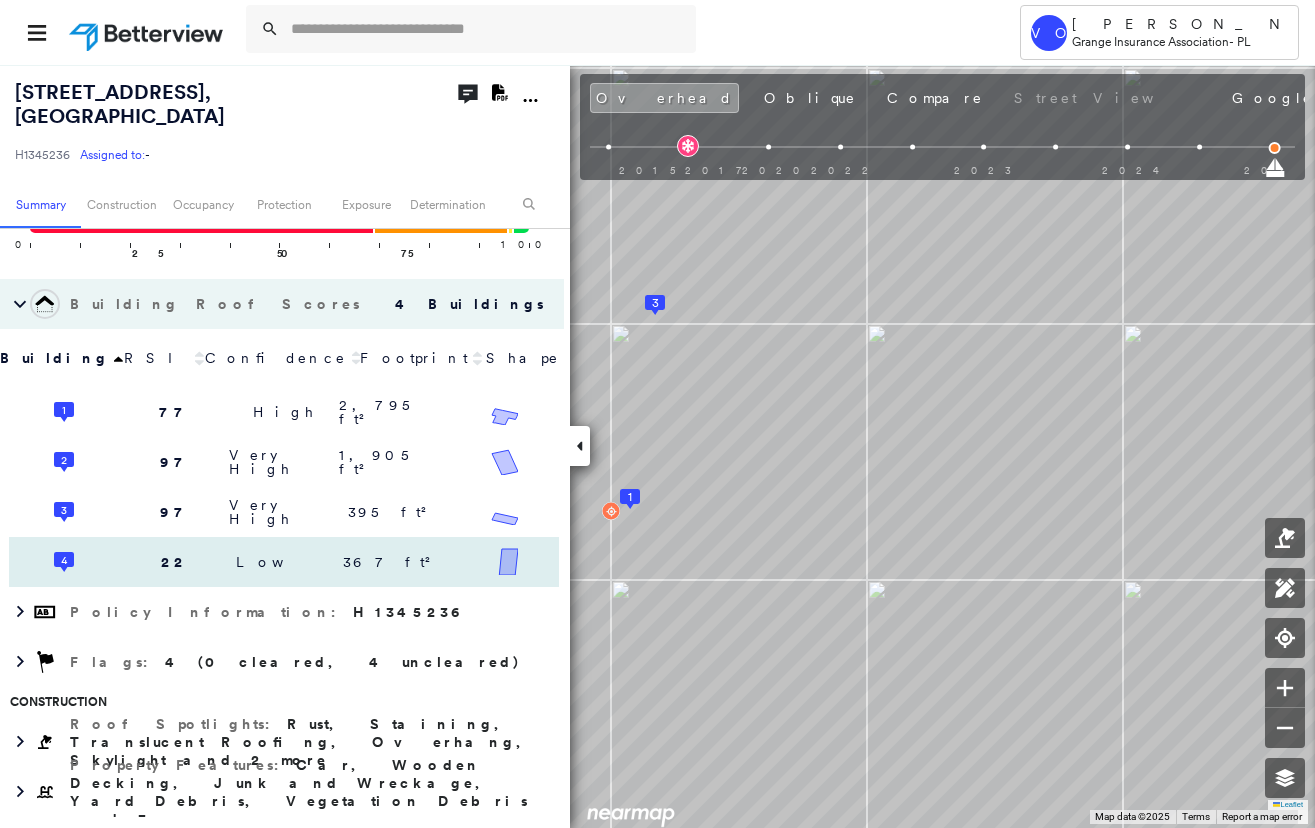 scroll, scrollTop: 300, scrollLeft: 0, axis: vertical 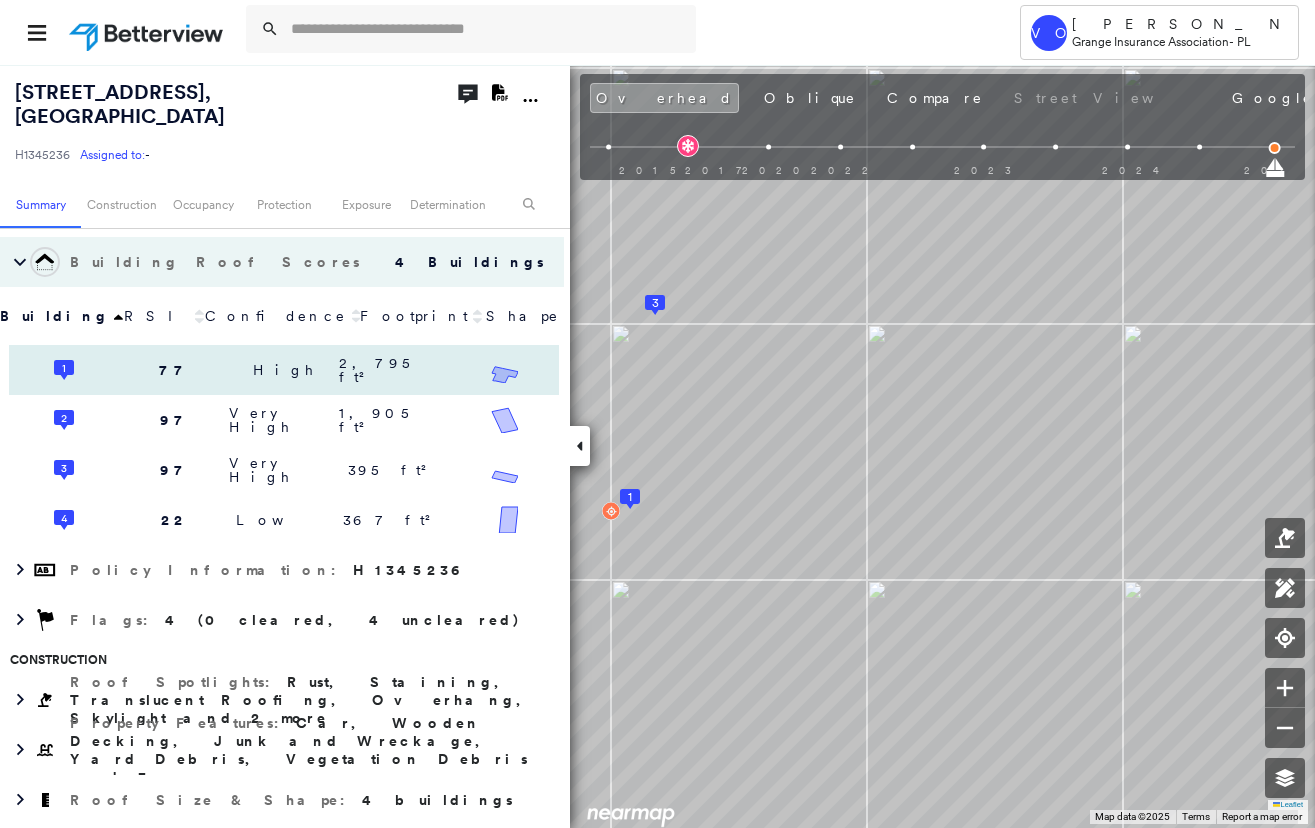 click on "High" at bounding box center [284, 370] 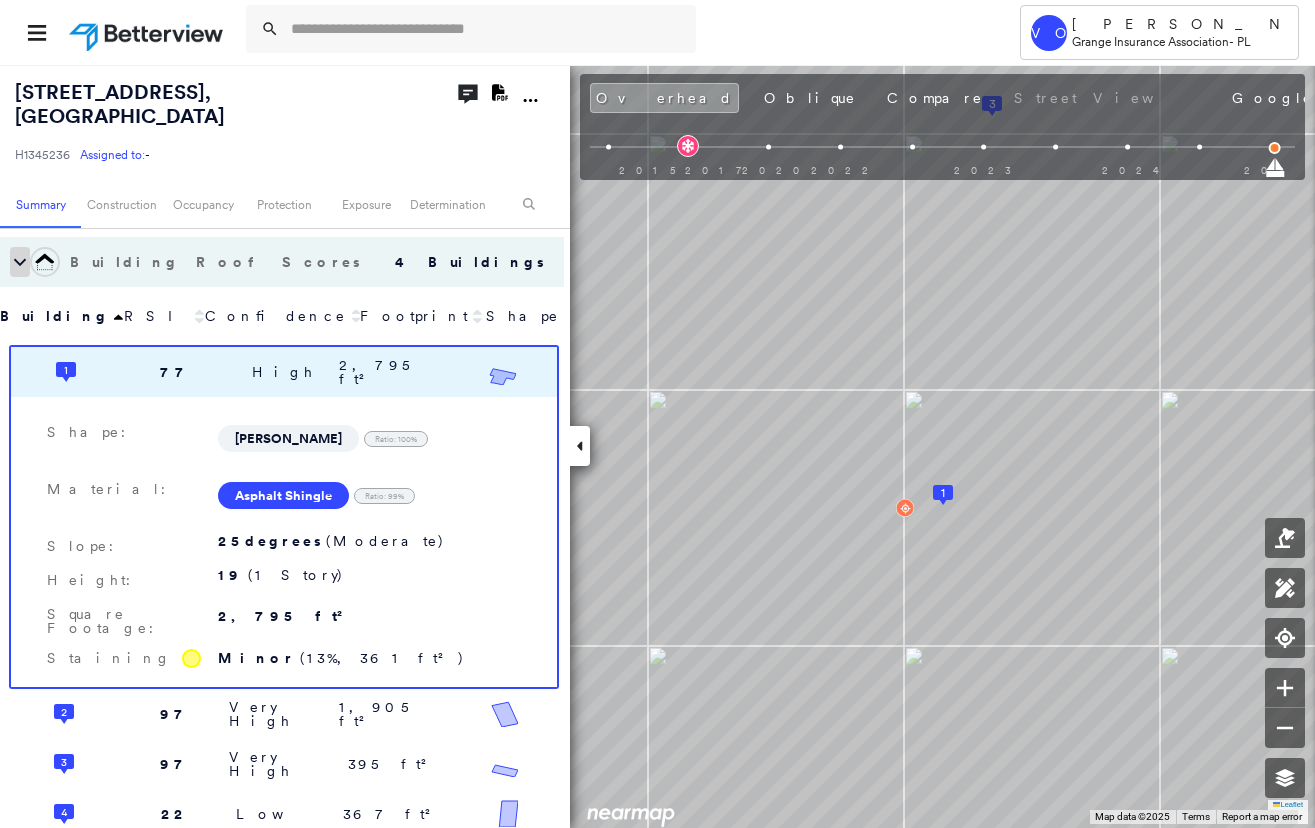 click 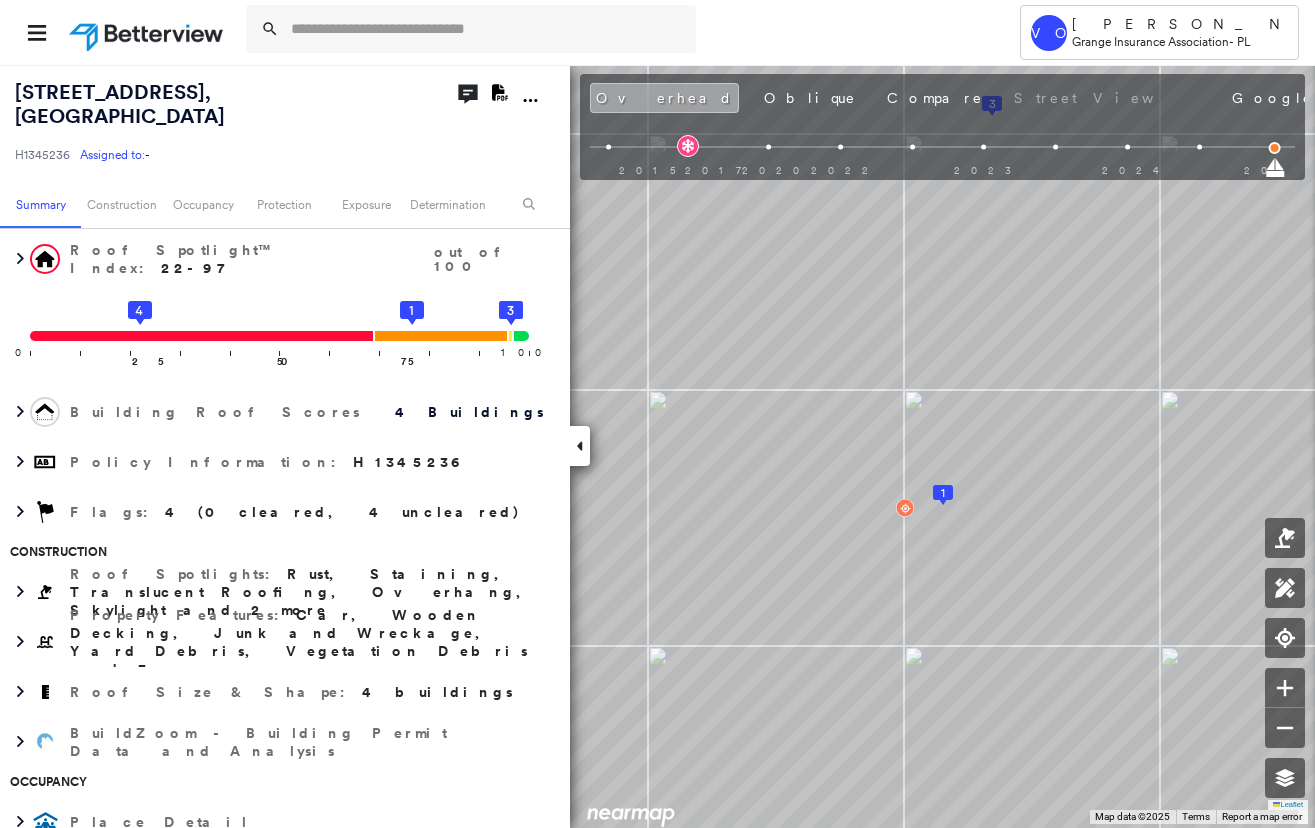 scroll, scrollTop: 0, scrollLeft: 0, axis: both 